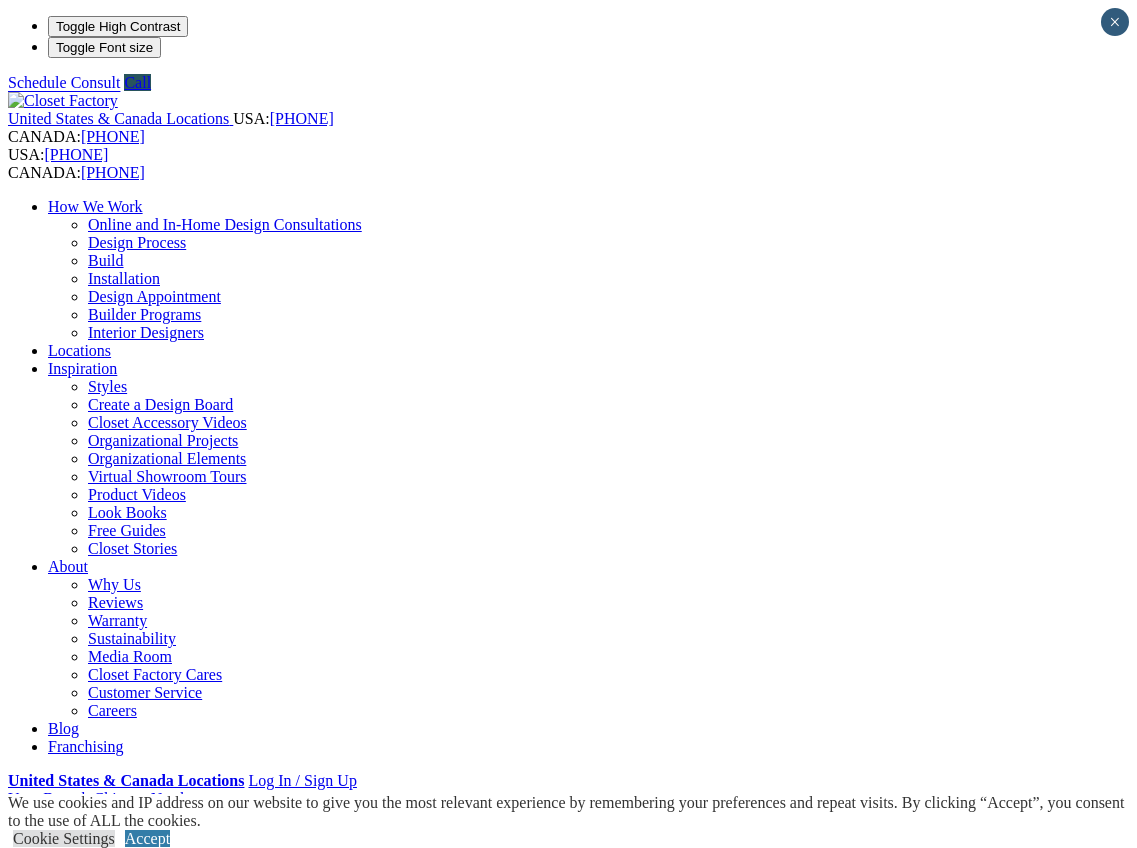 scroll, scrollTop: 0, scrollLeft: 0, axis: both 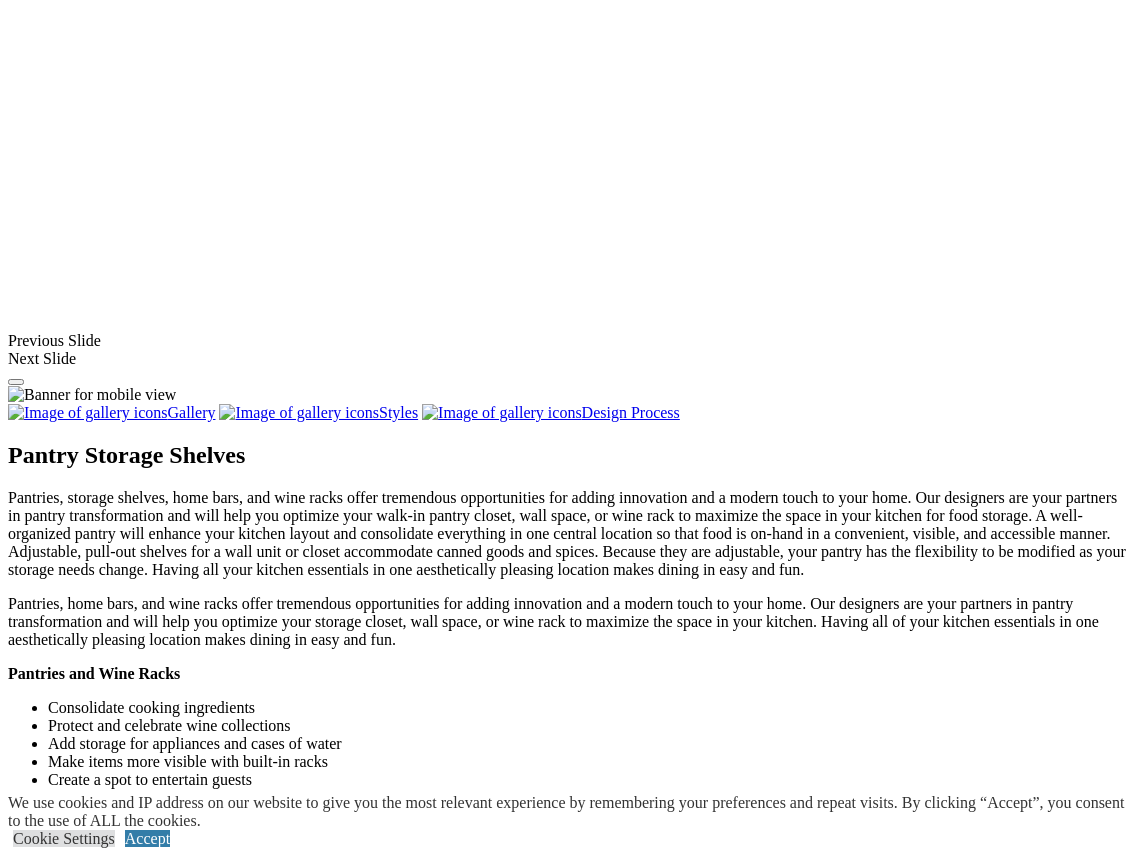 click on "Home Office" at bounding box center (90, -606) 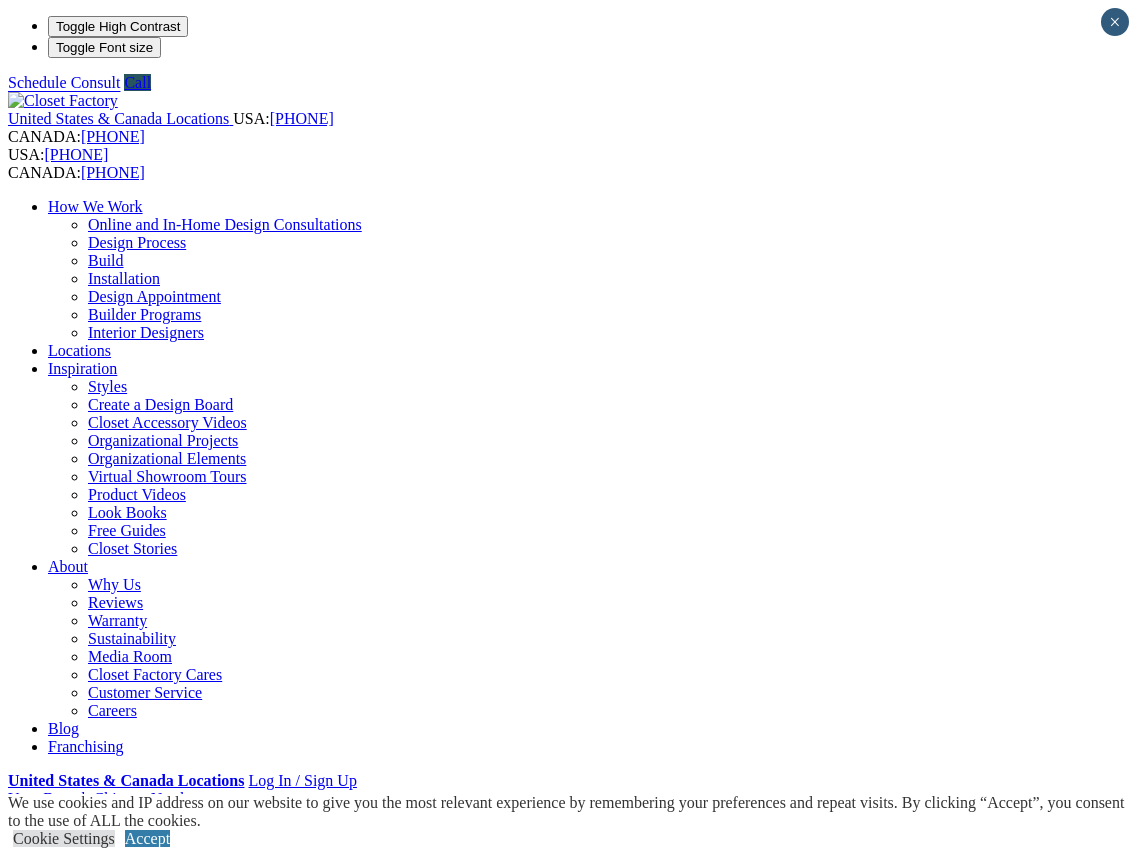 scroll, scrollTop: 0, scrollLeft: 0, axis: both 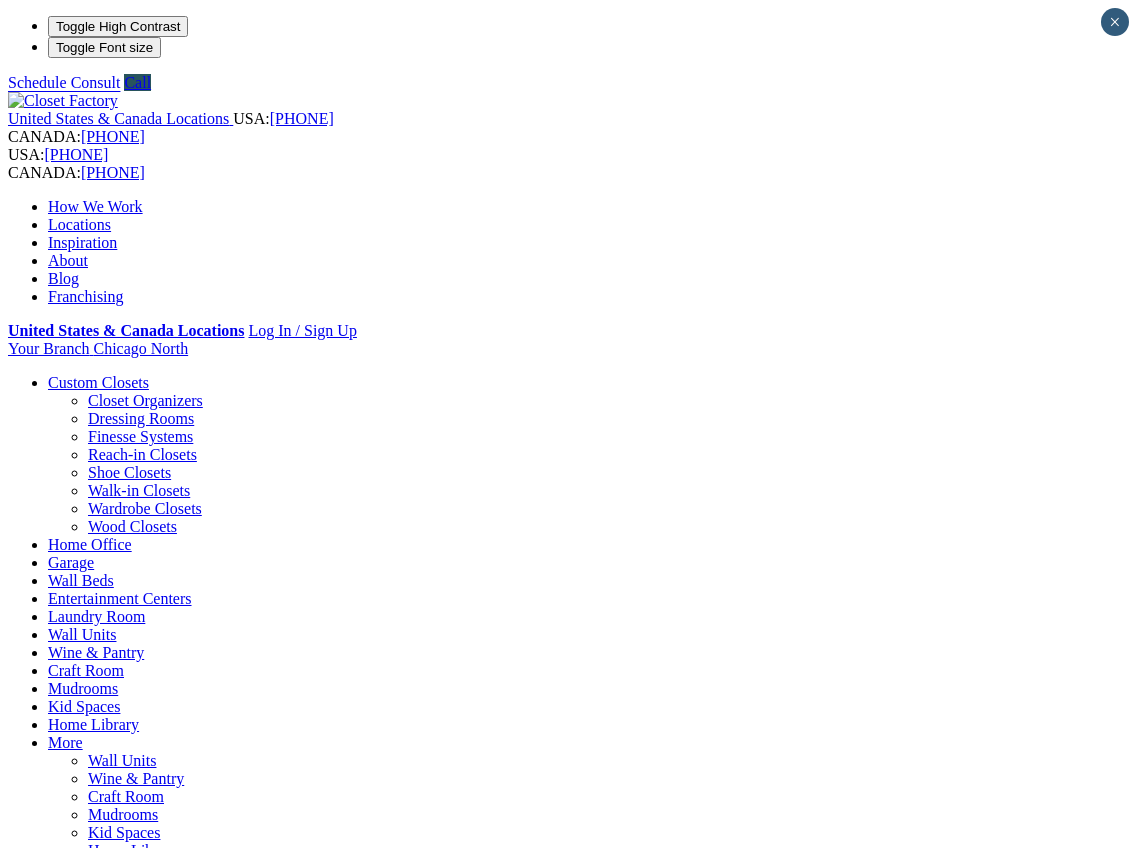 click on "Wall Units" at bounding box center [122, 760] 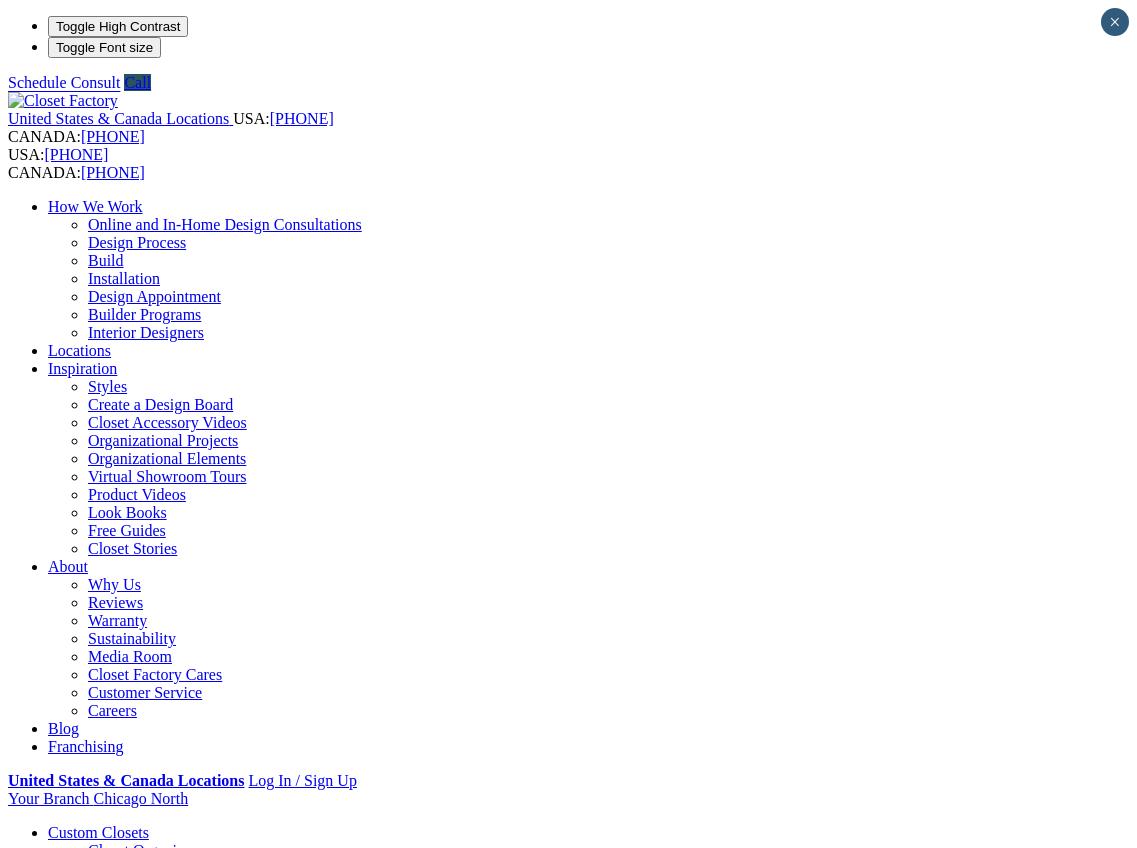 scroll, scrollTop: 15, scrollLeft: 1, axis: both 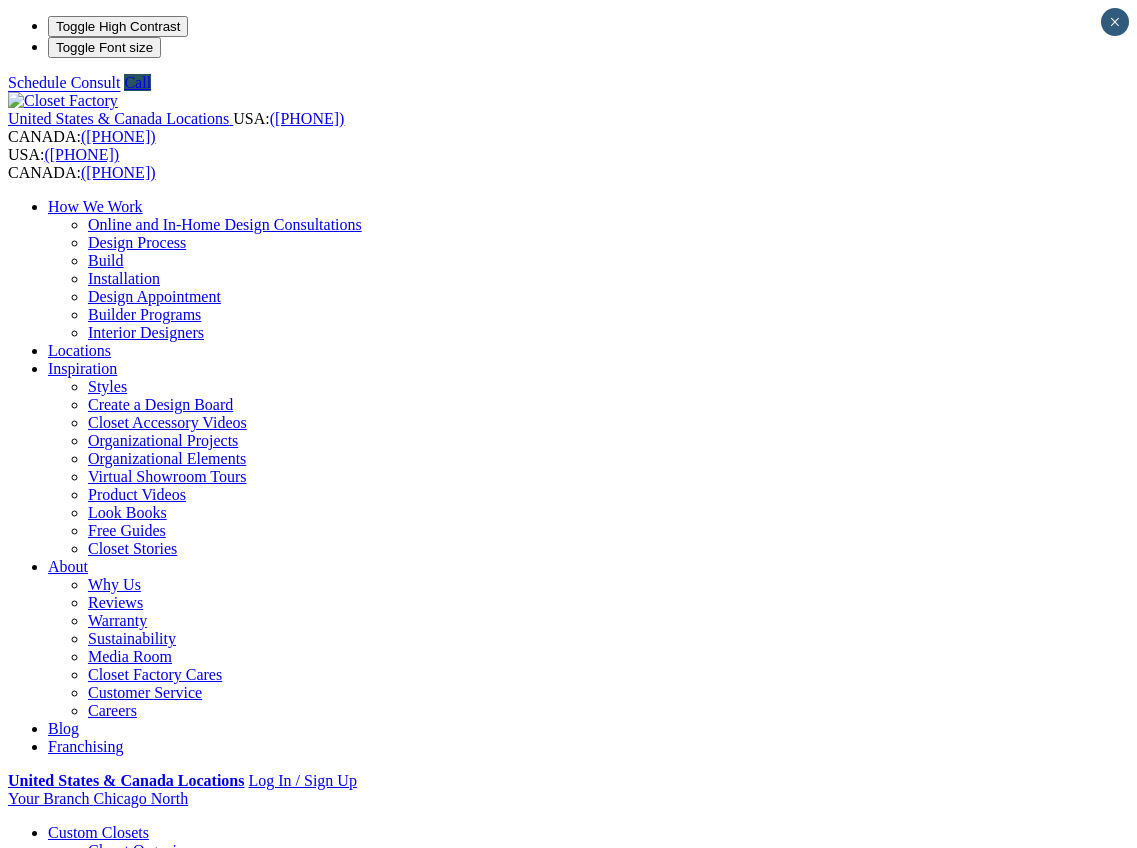 click on "Schedule a Free Consult" at bounding box center (86, 1244) 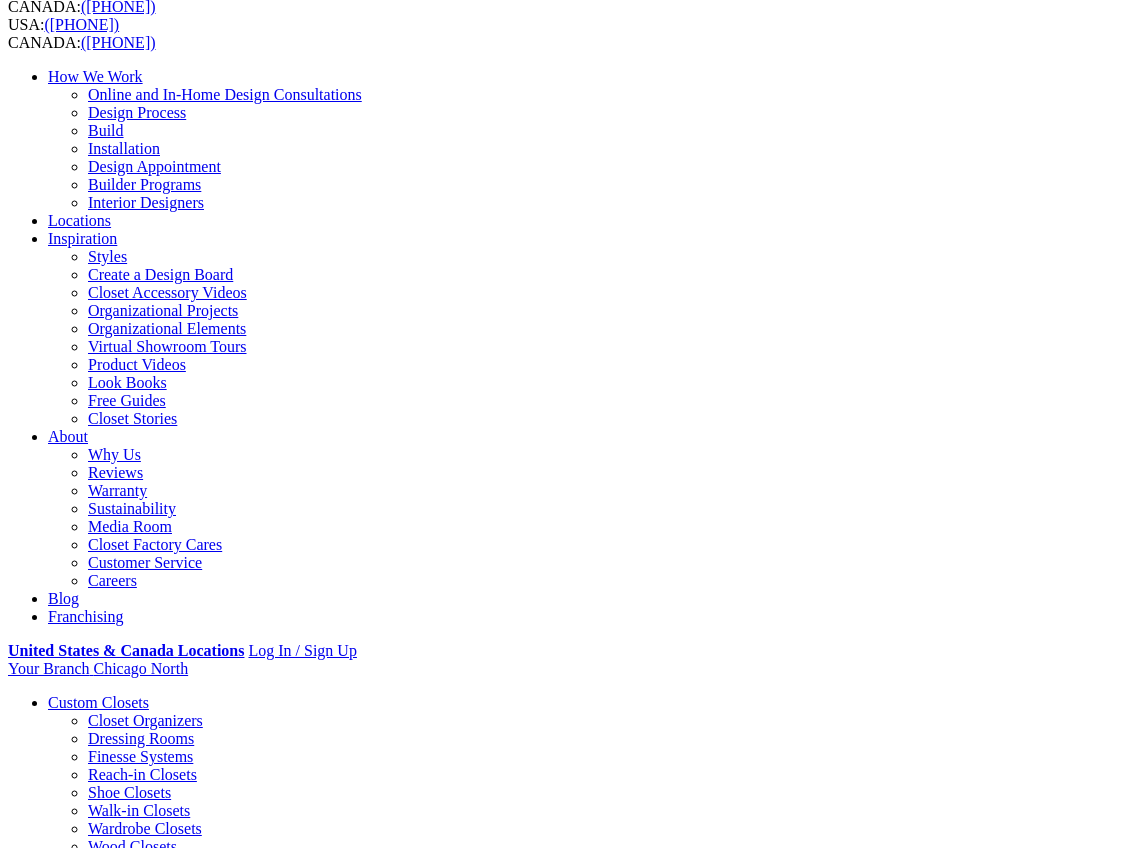 scroll, scrollTop: 0, scrollLeft: 0, axis: both 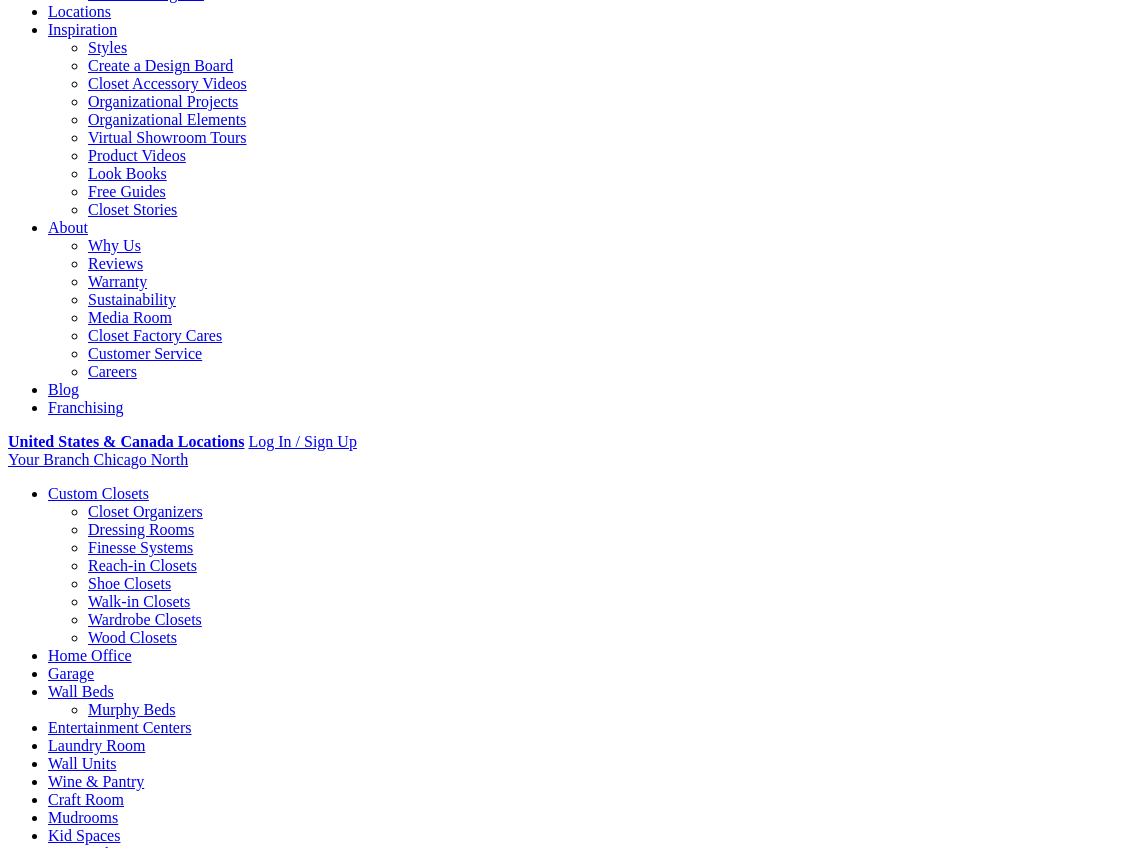 click on "**********" at bounding box center [46, 1463] 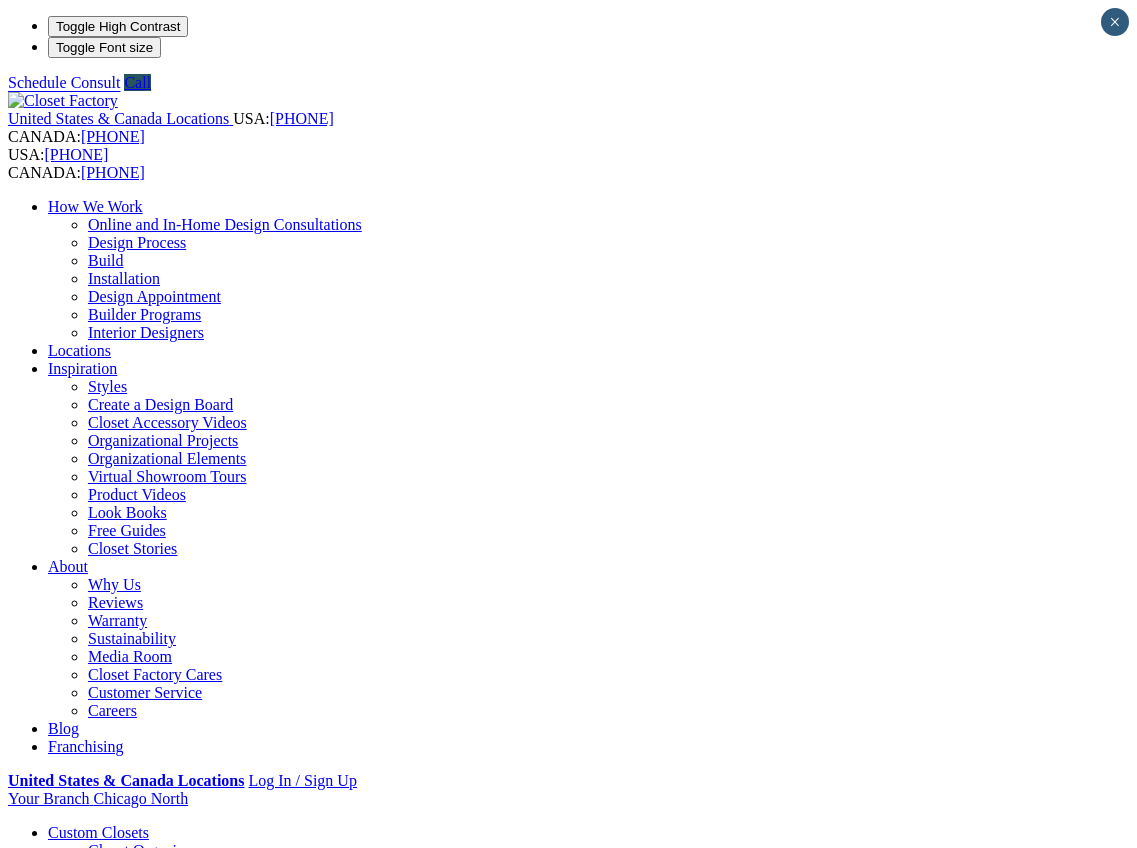 click on "Schedule a Free Consult" at bounding box center (86, 1352) 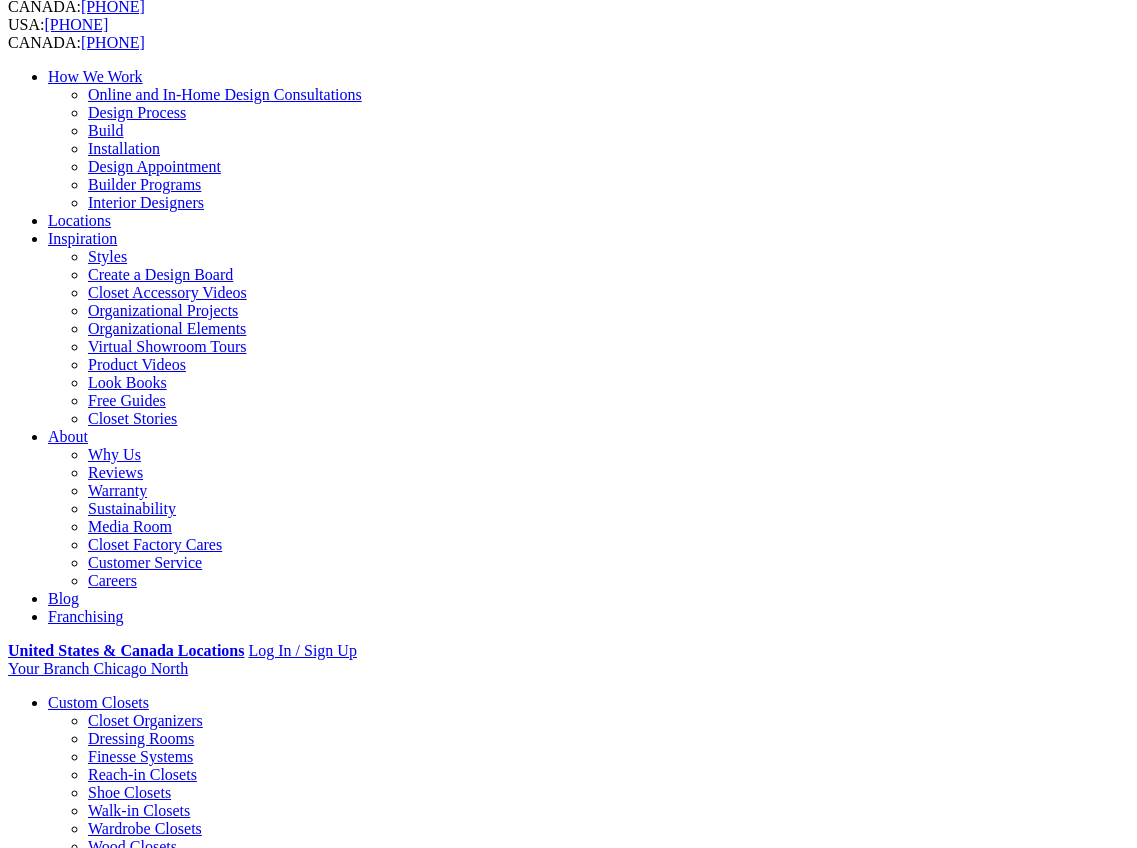scroll, scrollTop: 0, scrollLeft: 0, axis: both 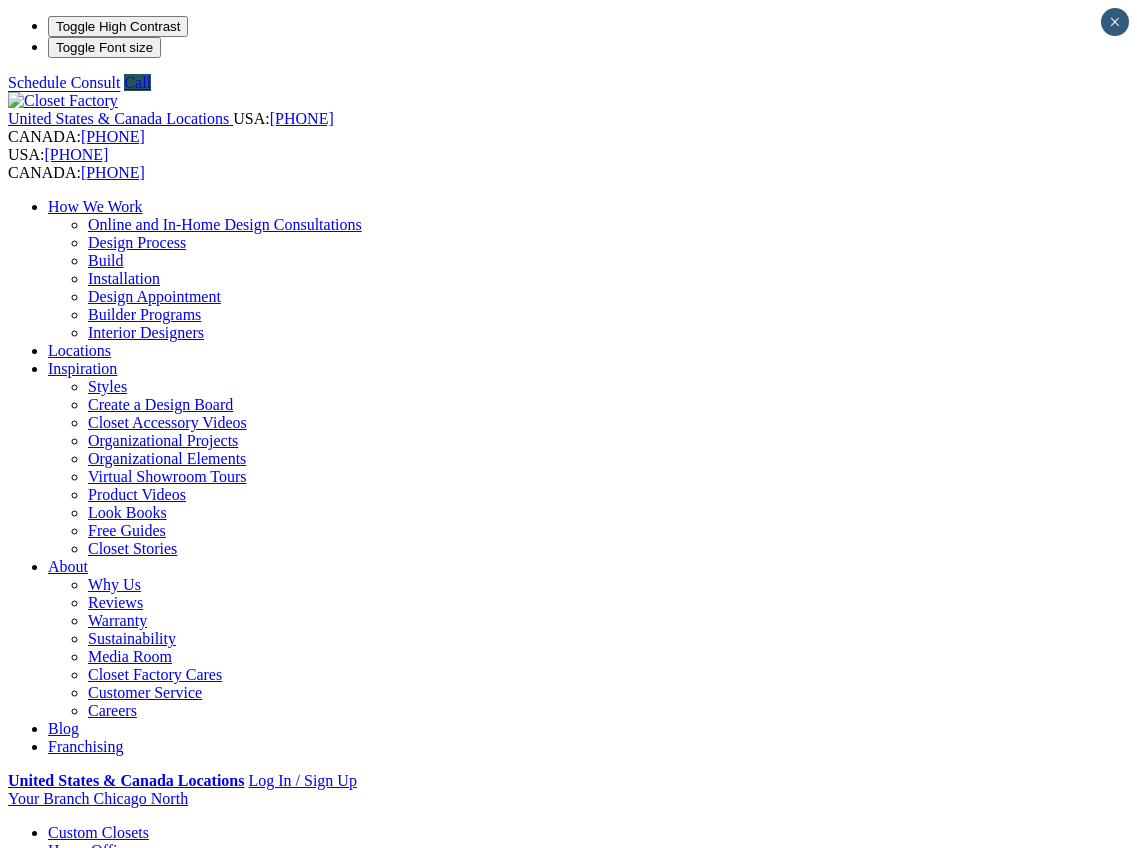 click on "Wall Units" at bounding box center [122, 1066] 